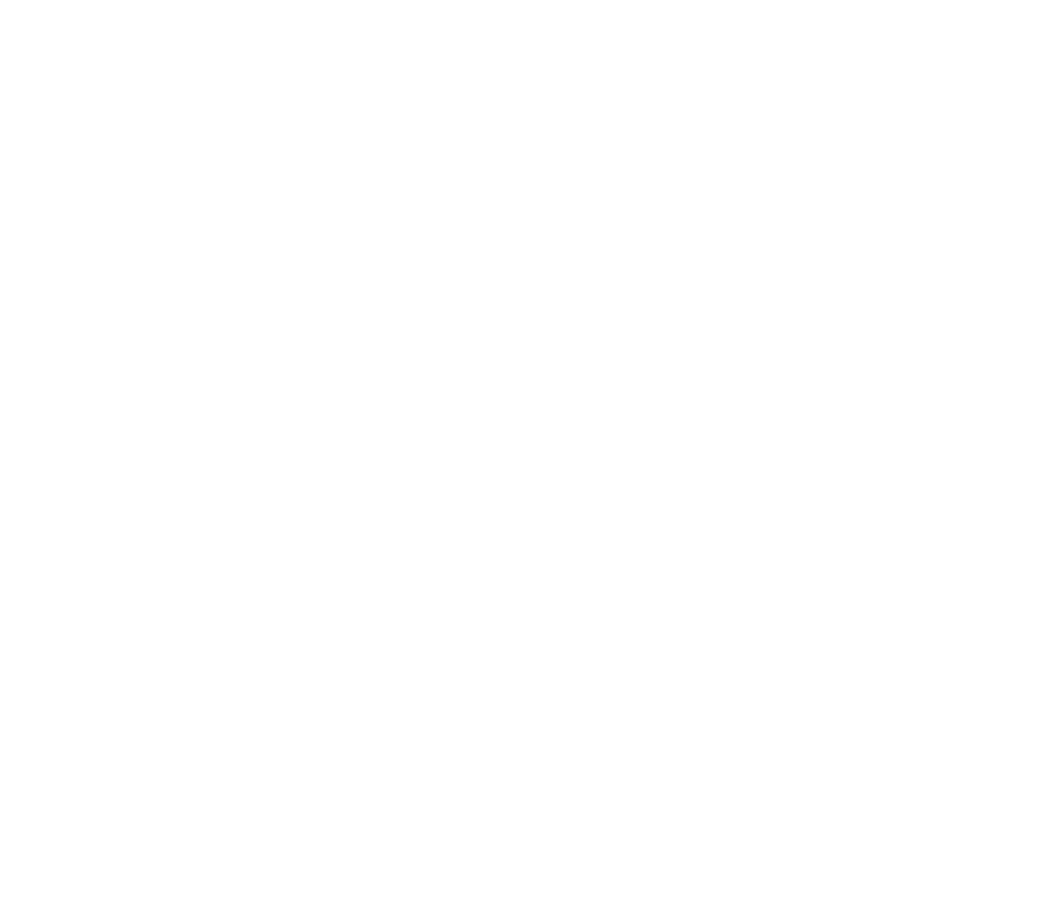 scroll, scrollTop: 0, scrollLeft: 0, axis: both 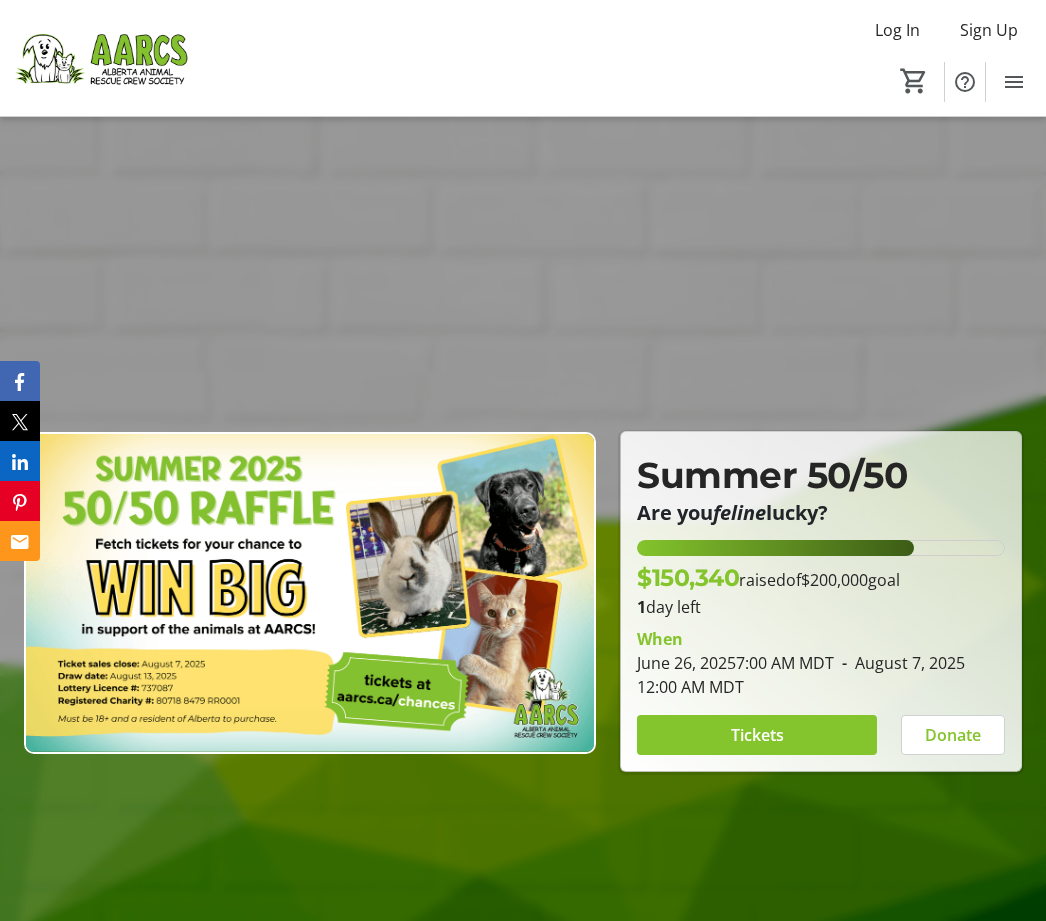 click on "Tickets" at bounding box center [757, 735] 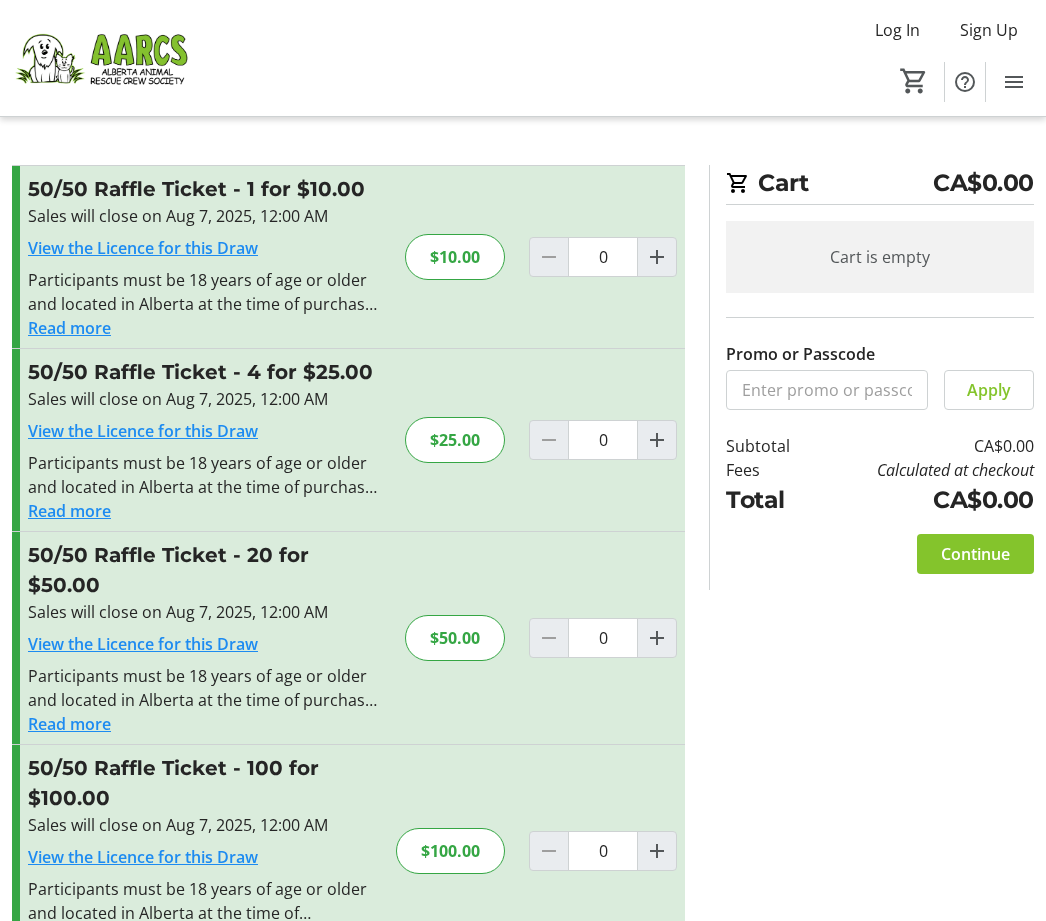 click on "$25.00" 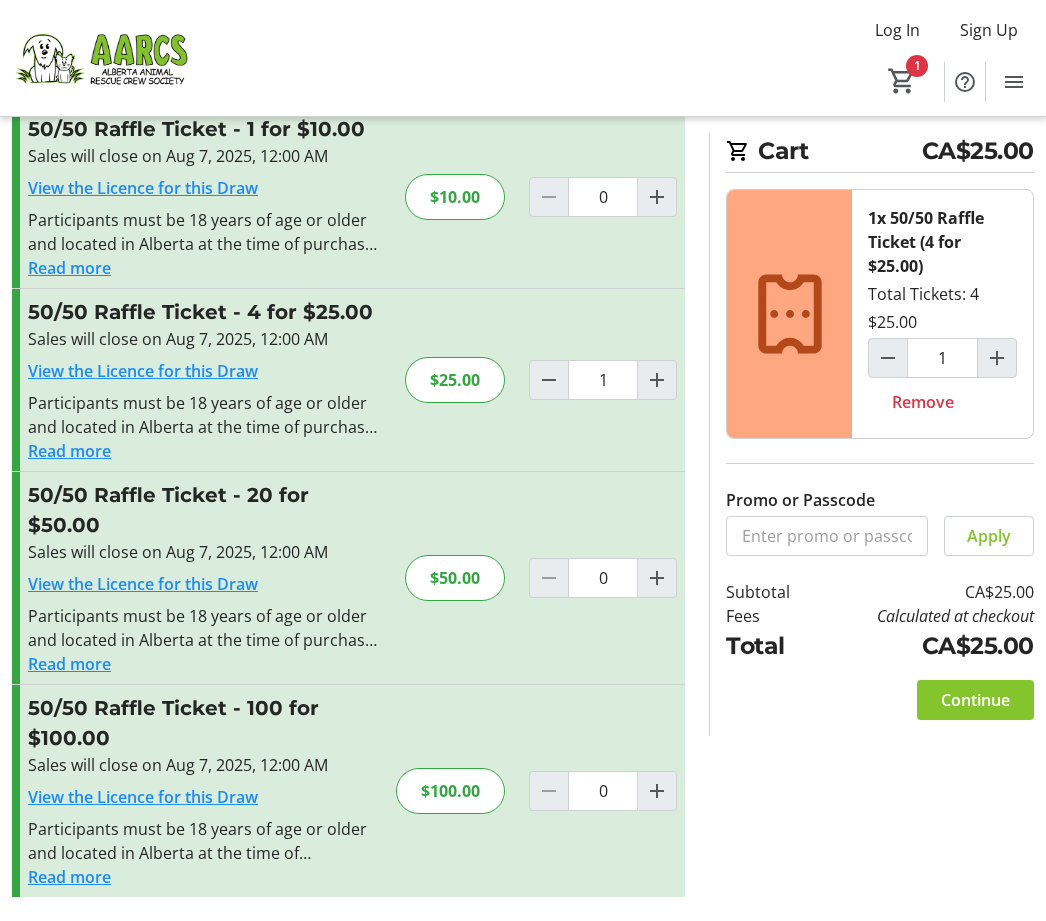 scroll, scrollTop: 0, scrollLeft: 0, axis: both 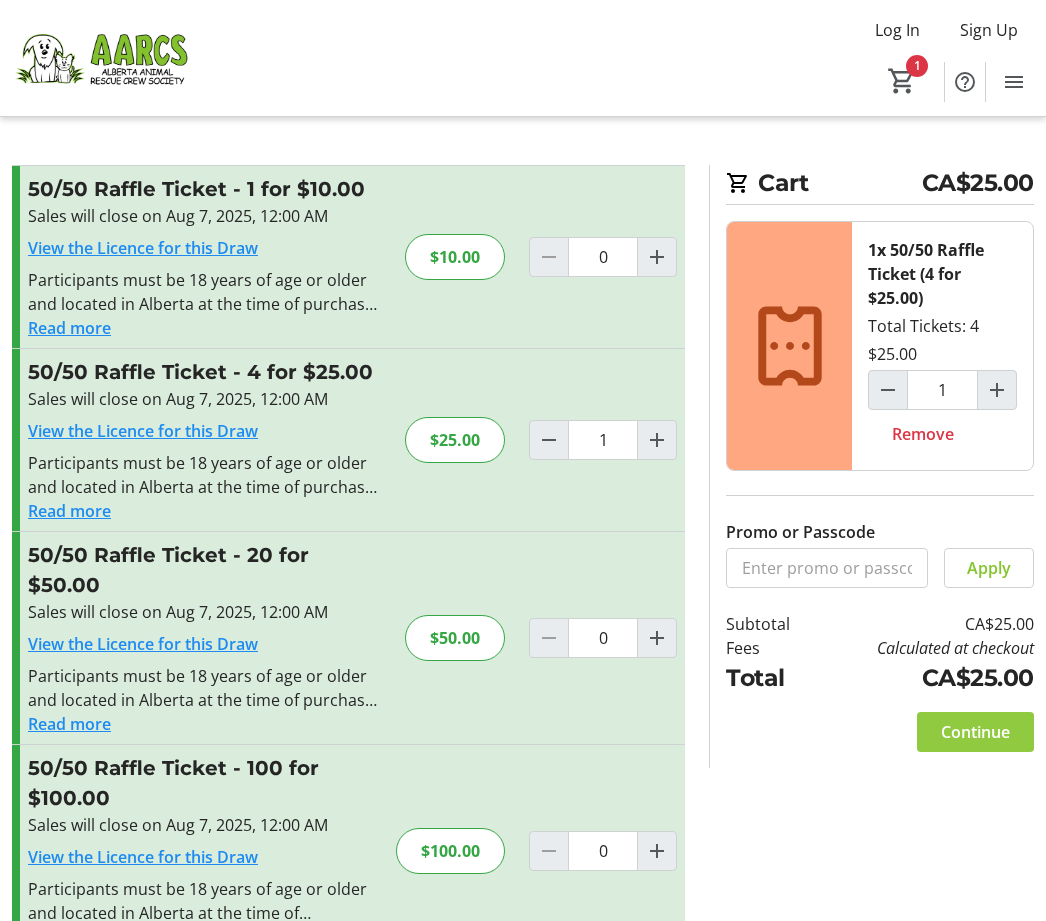 click on "Continue" 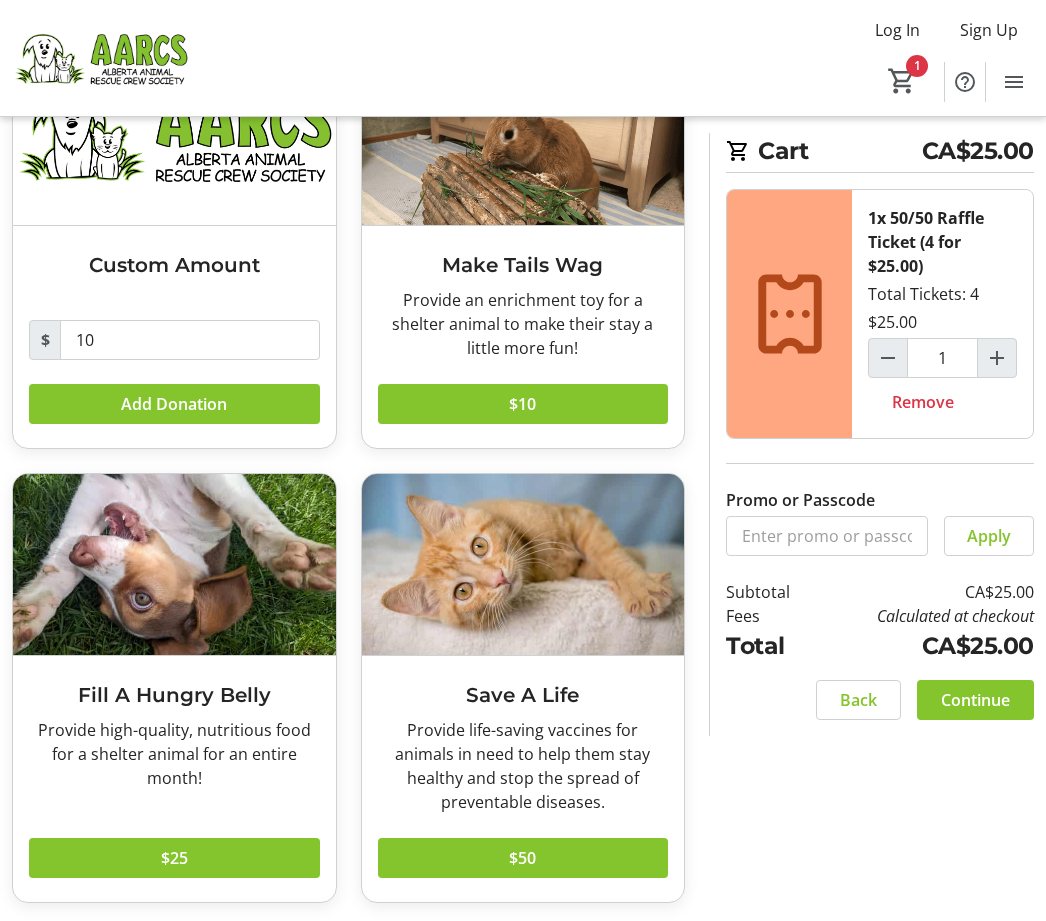 scroll, scrollTop: 178, scrollLeft: 0, axis: vertical 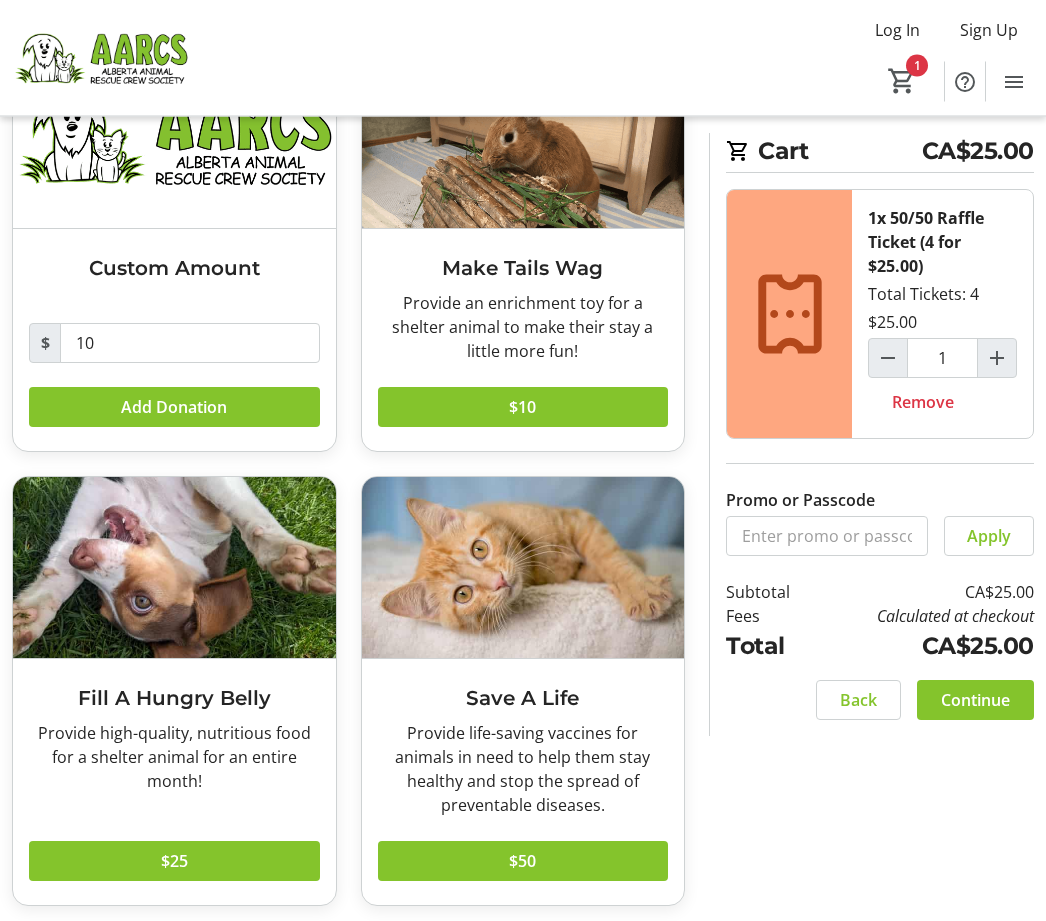 click 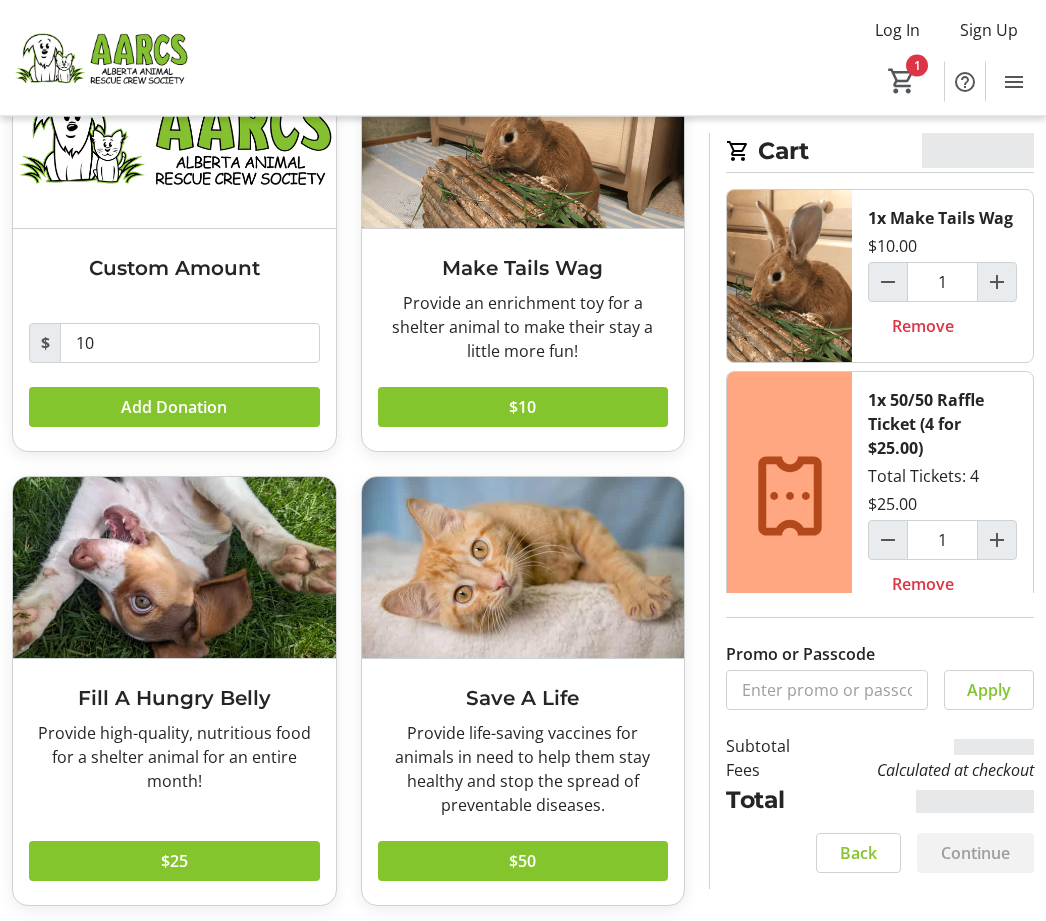 scroll, scrollTop: 179, scrollLeft: 0, axis: vertical 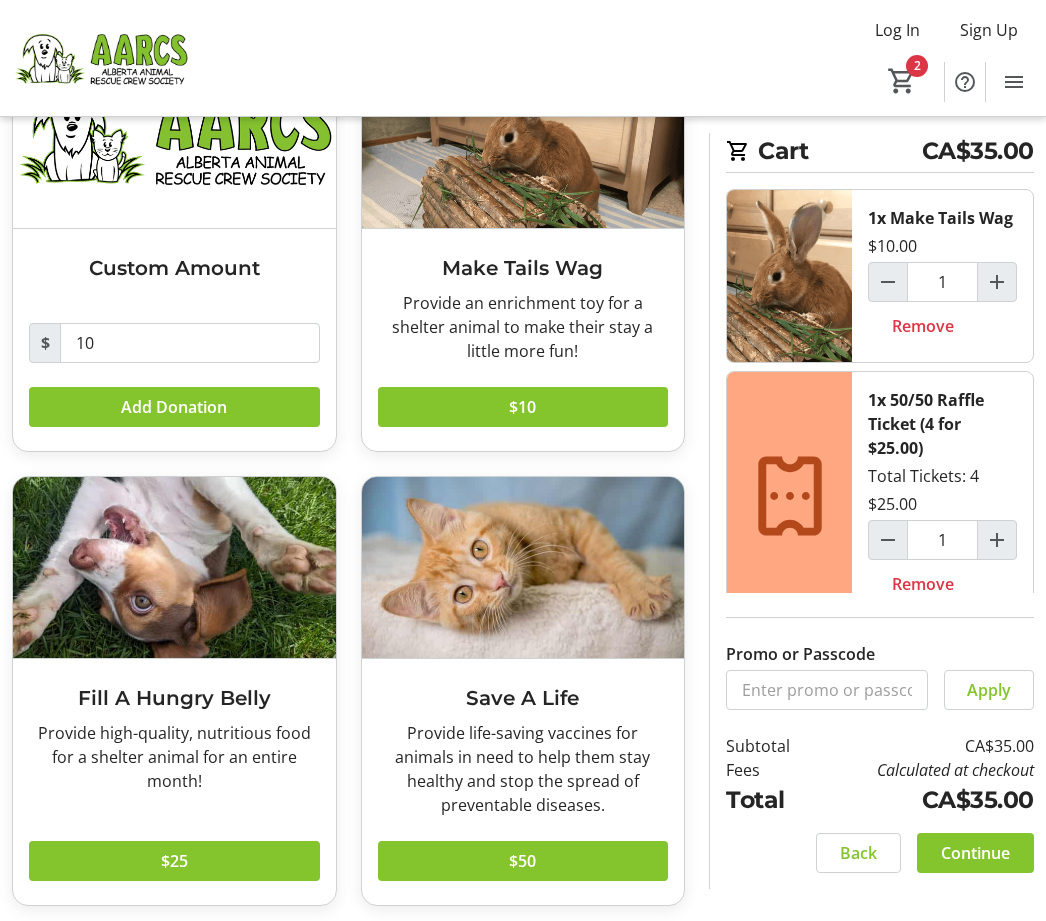click on "Continue" 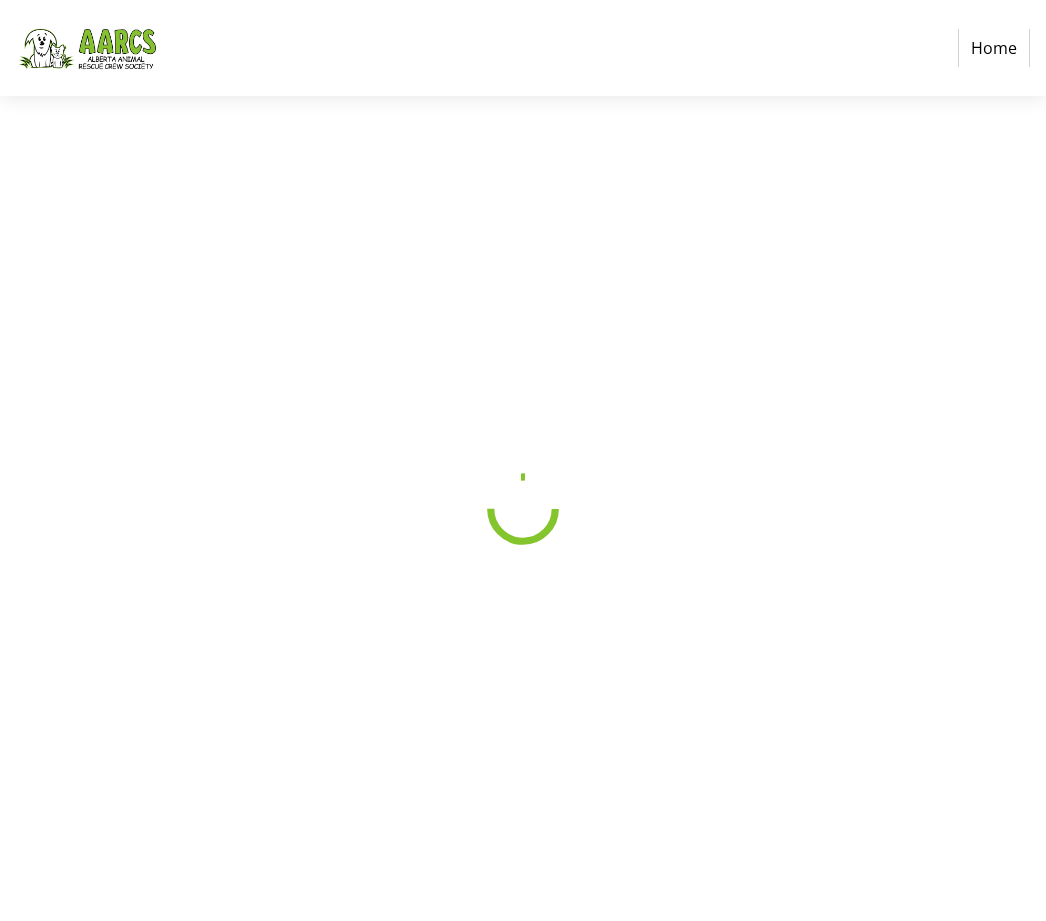scroll, scrollTop: 64, scrollLeft: 0, axis: vertical 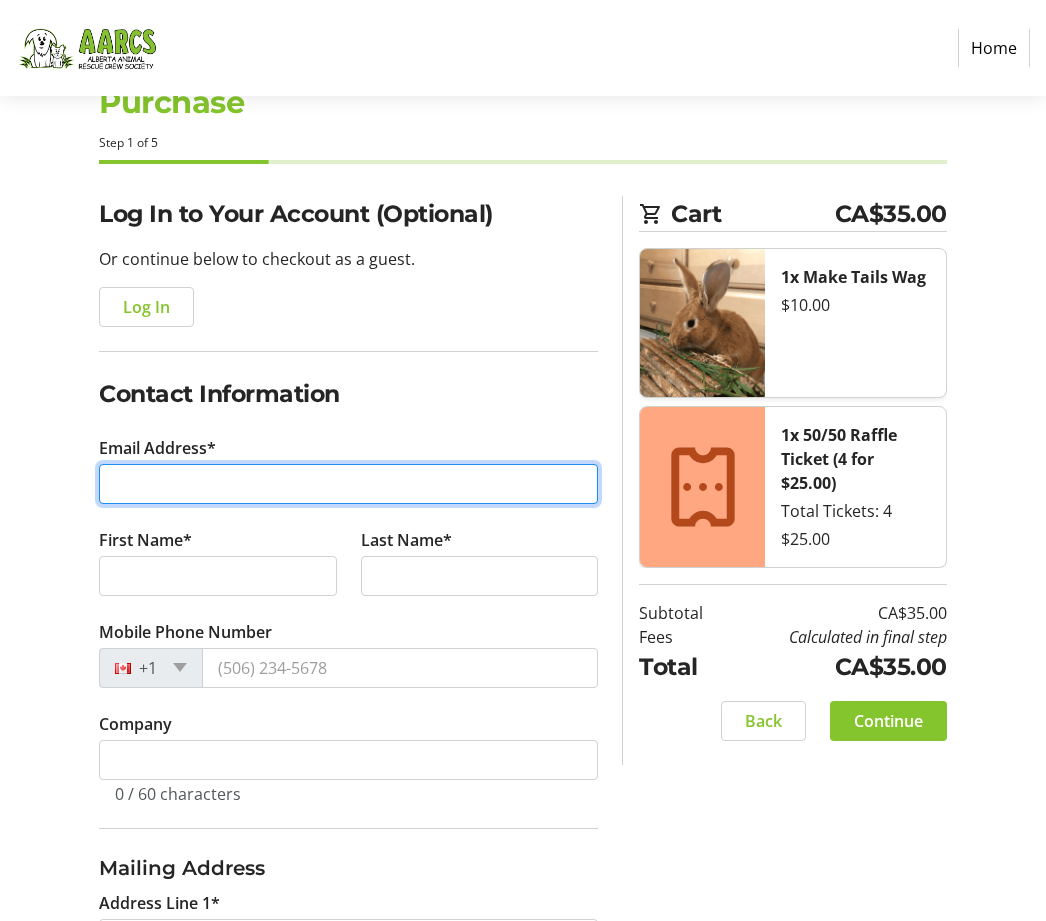click on "Email Address*" at bounding box center (348, 484) 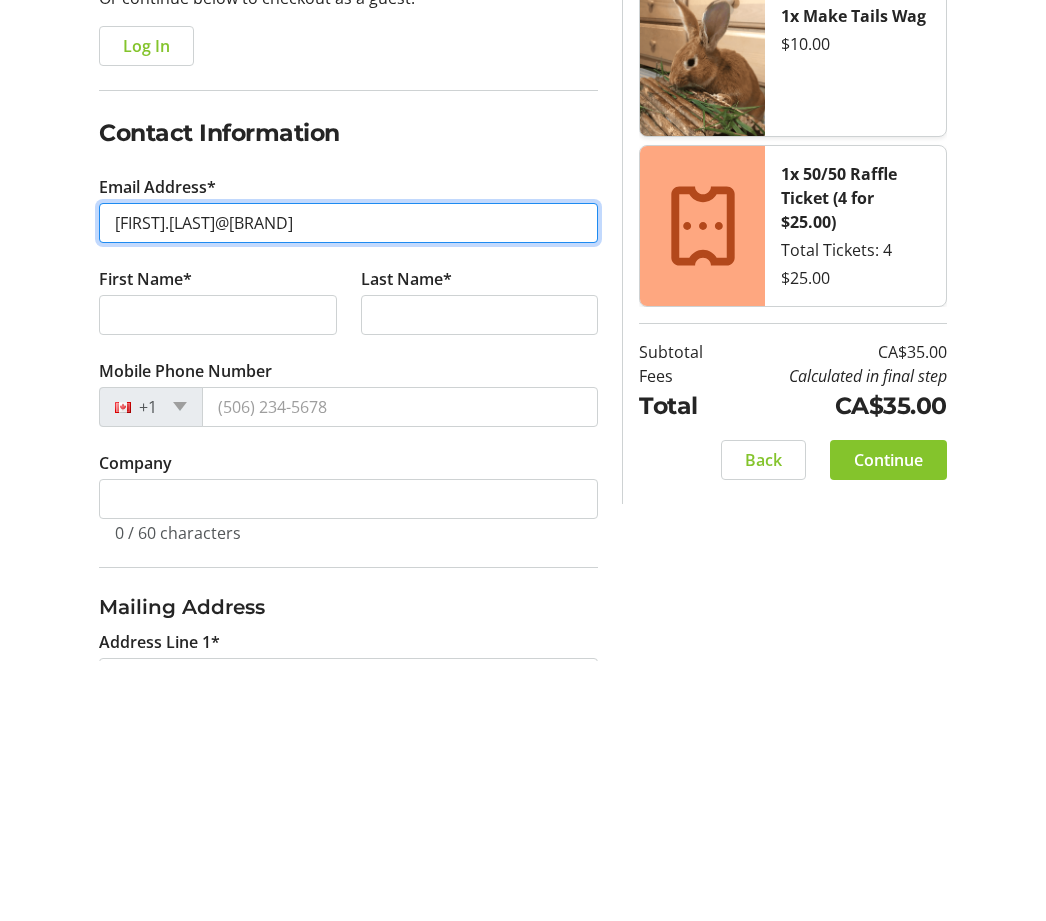 type on "[FIRST].[LAST]@[BRAND]" 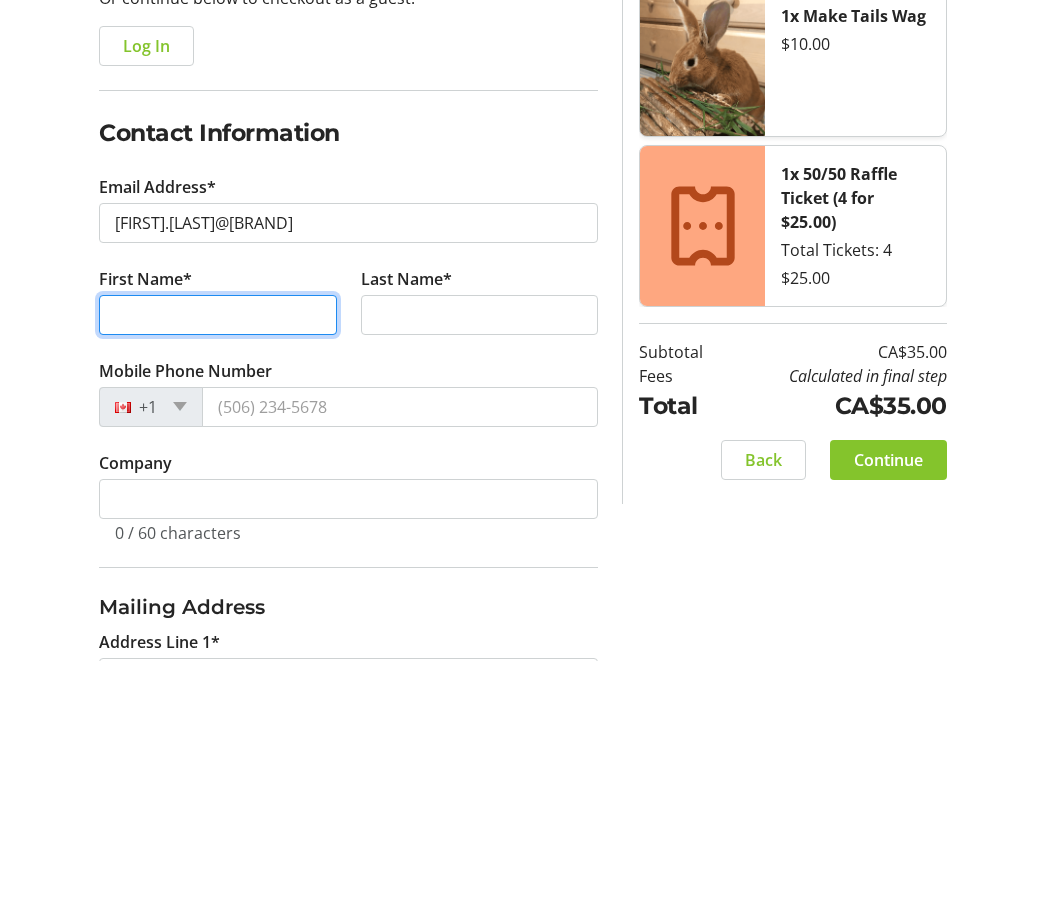 click on "First Name*" at bounding box center [218, 576] 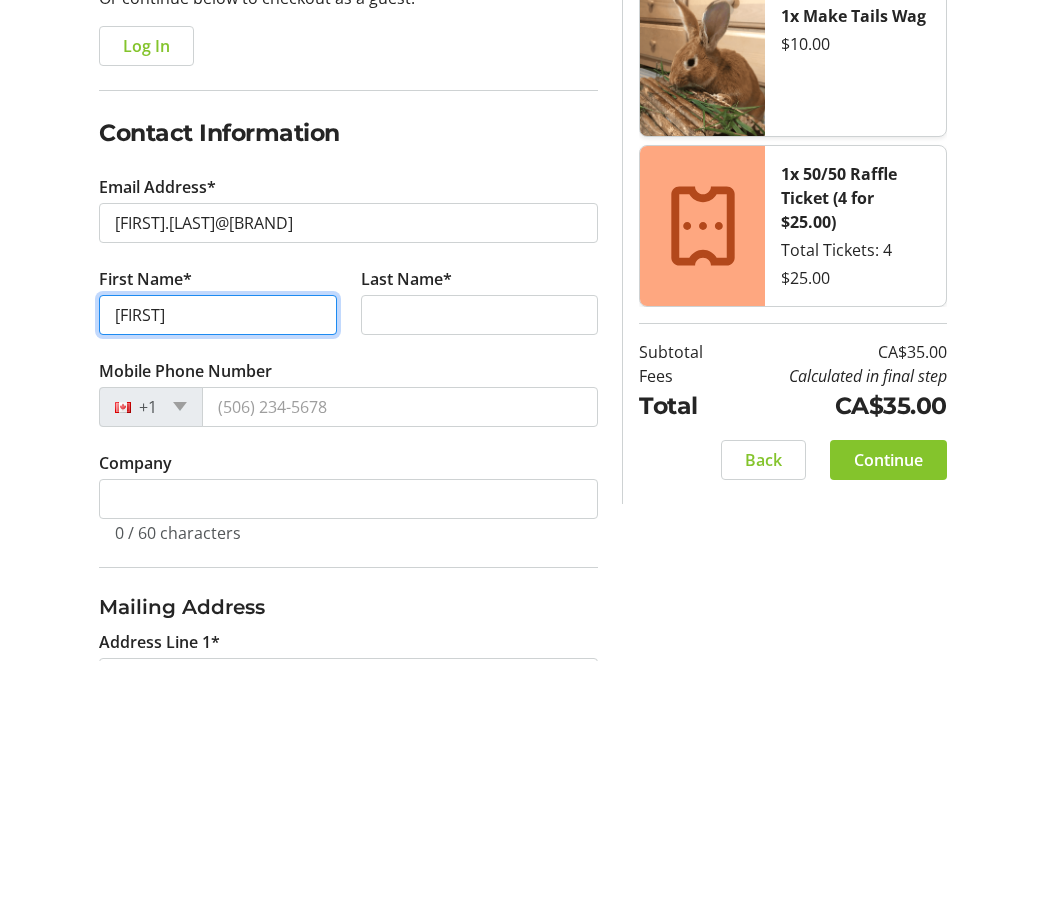 type on "[FIRST]" 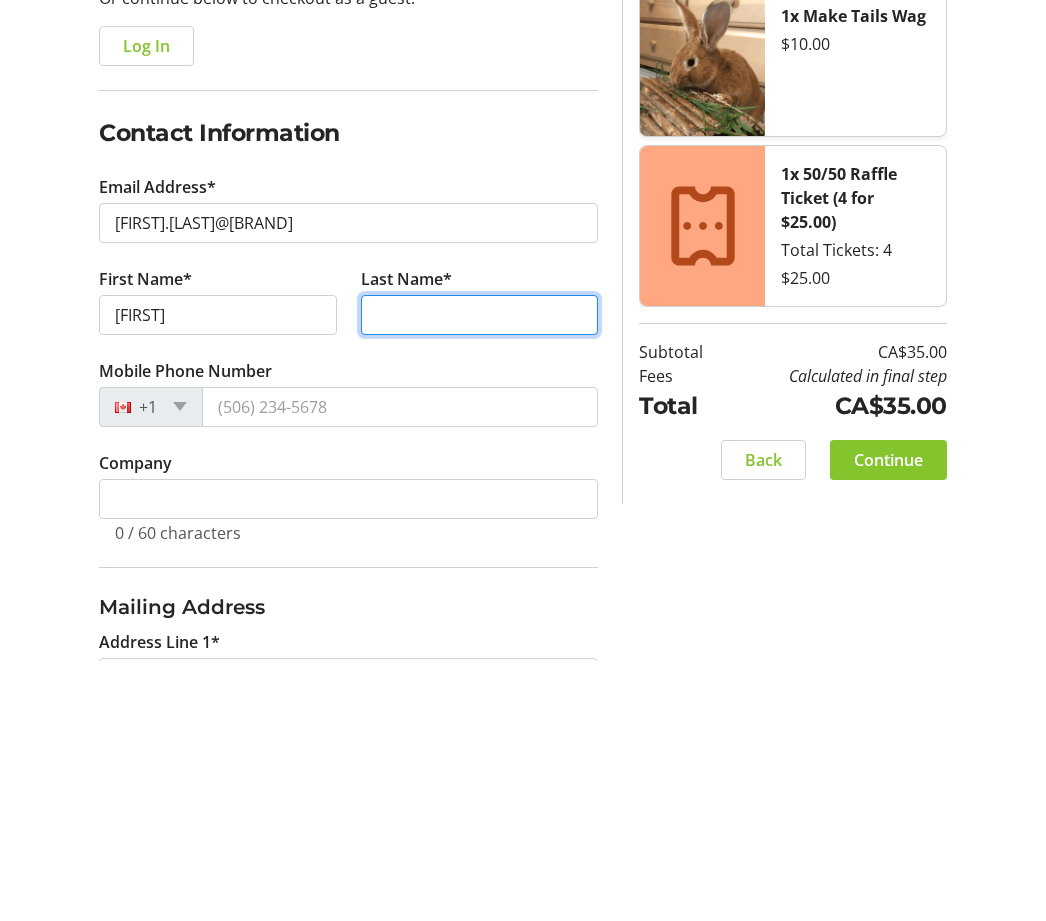 click on "Last Name*" at bounding box center [480, 576] 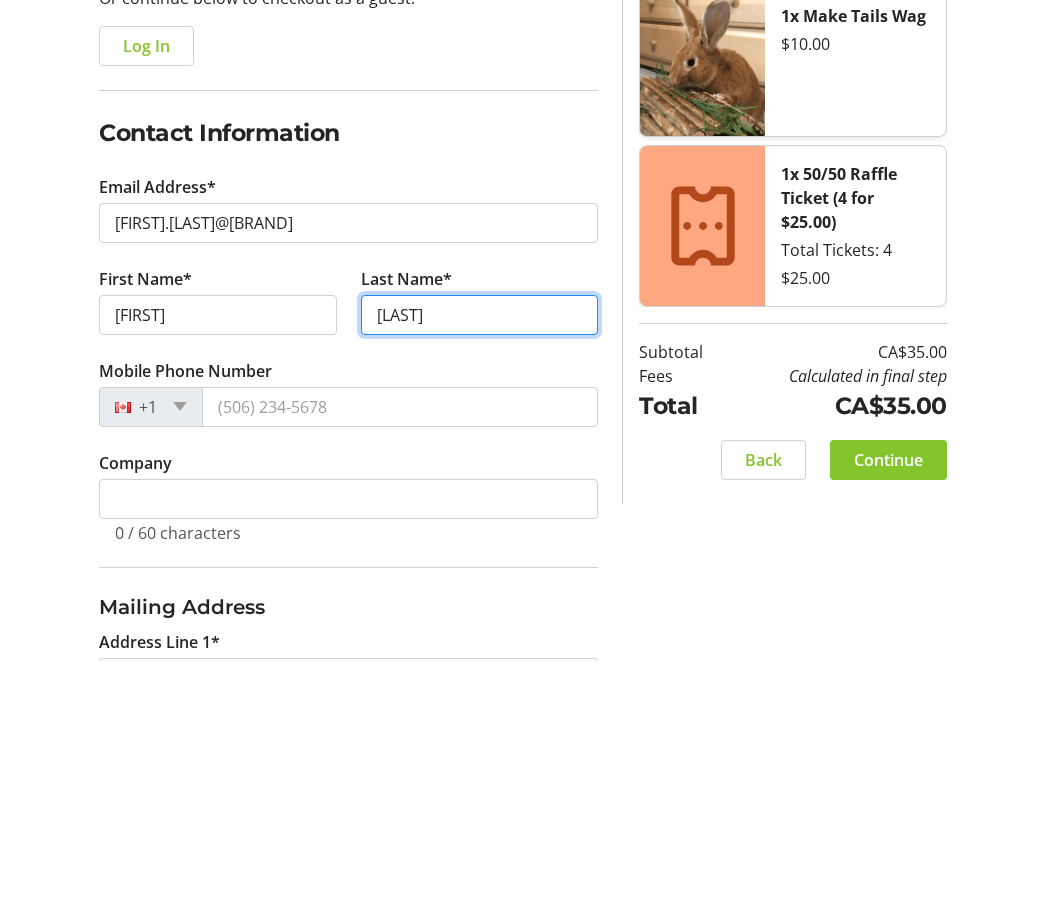 type on "[LAST]" 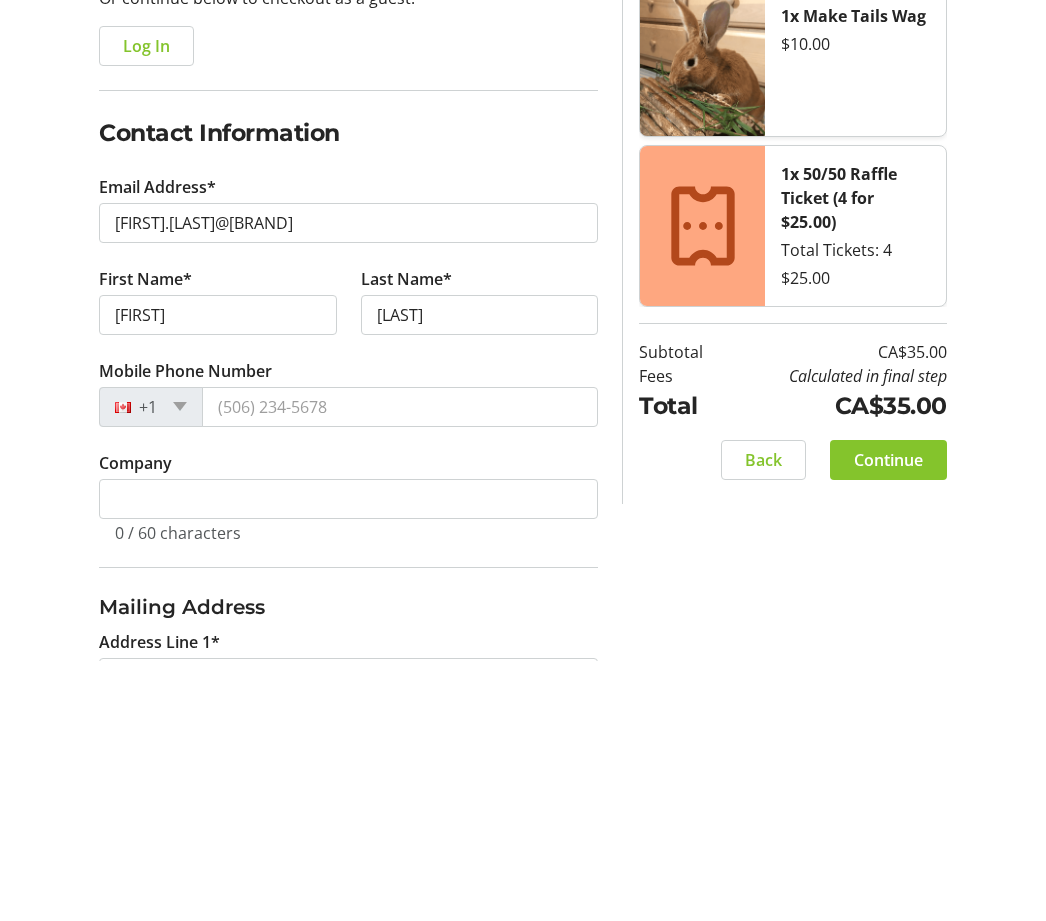 click on "Mobile Phone Number" at bounding box center [400, 668] 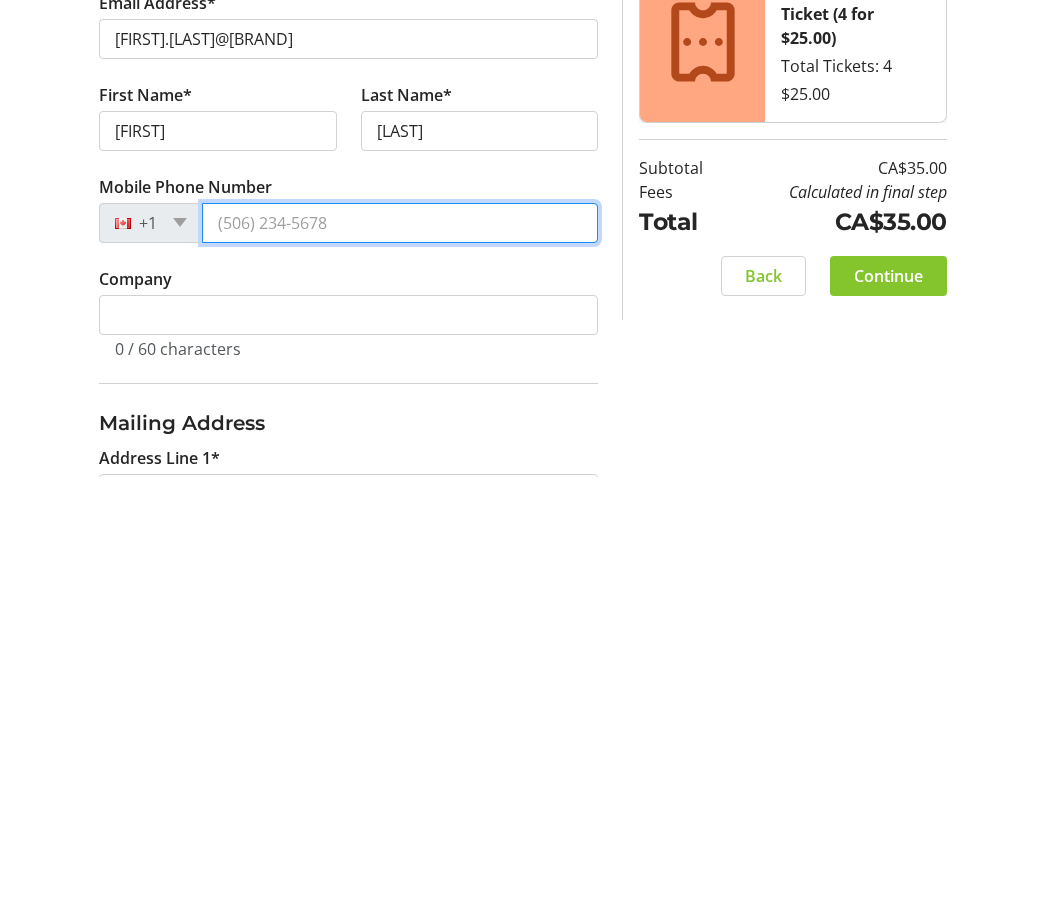 type on "([PHONE])" 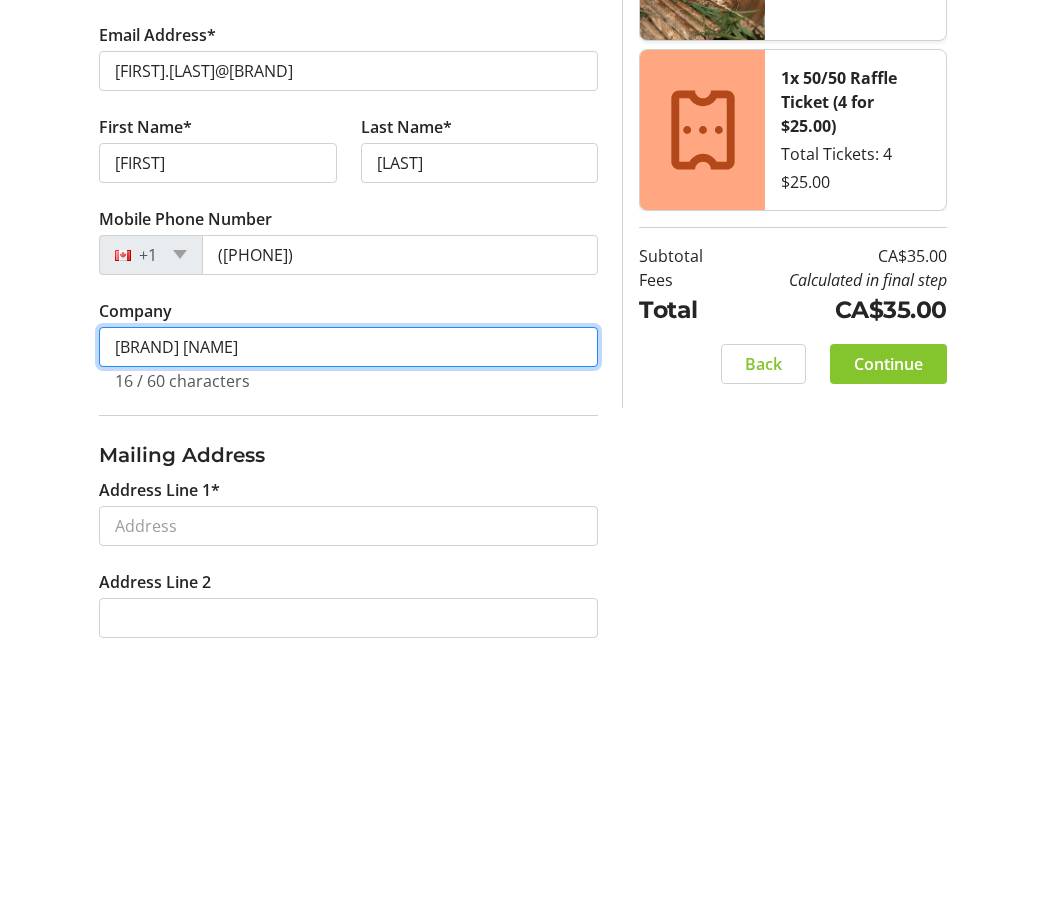 scroll, scrollTop: 213, scrollLeft: 0, axis: vertical 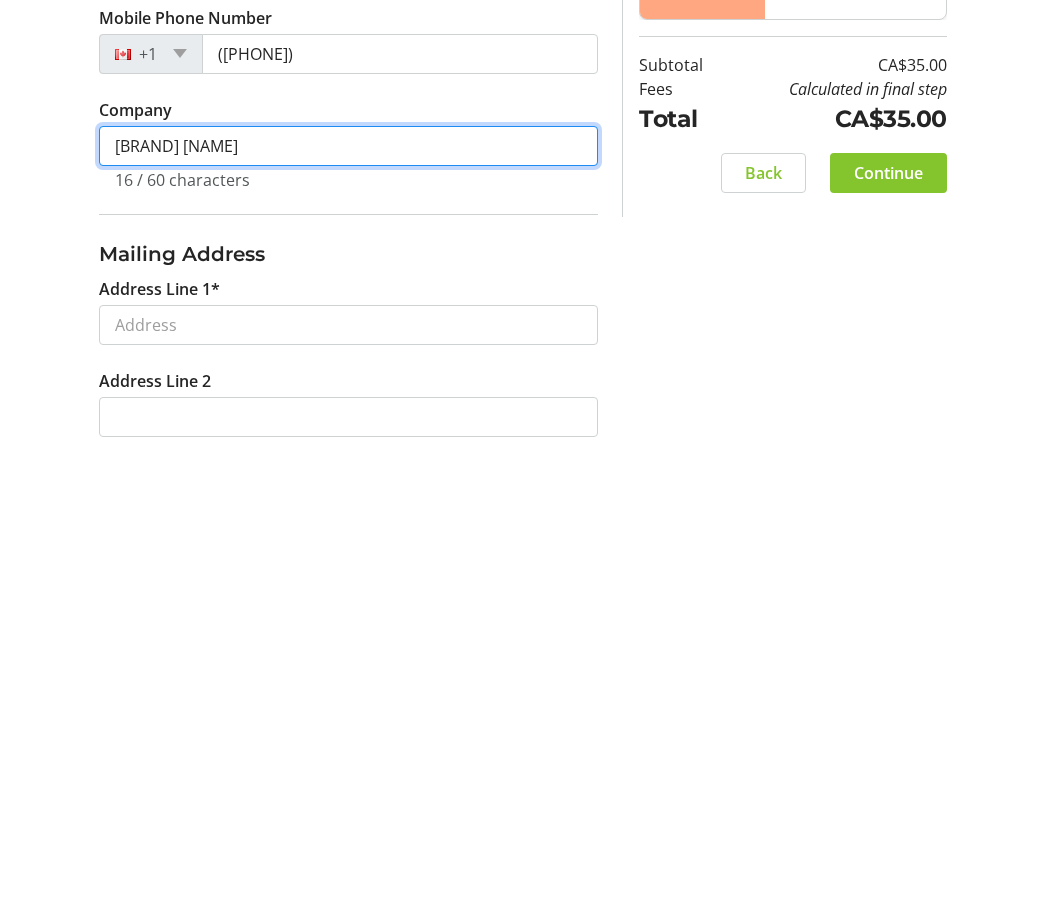 type on "[BRAND] [NAME]" 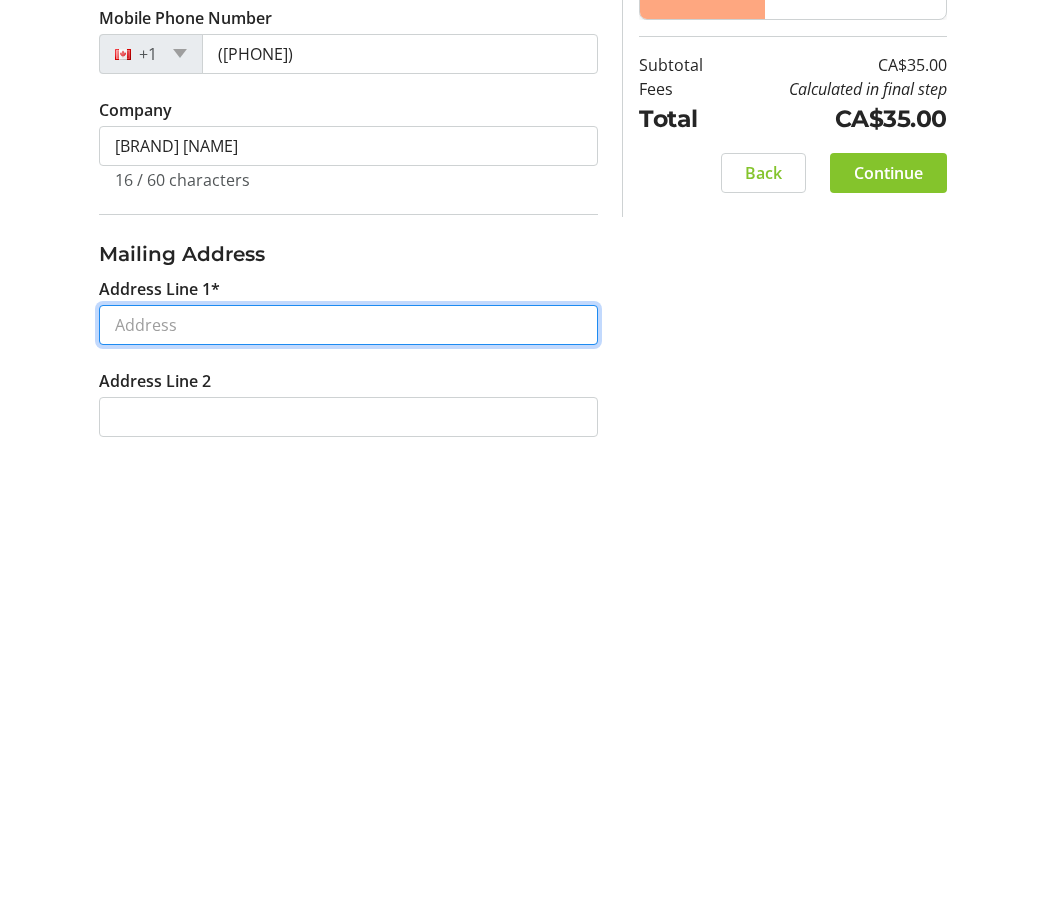 click on "Address Line 1*" at bounding box center [348, 790] 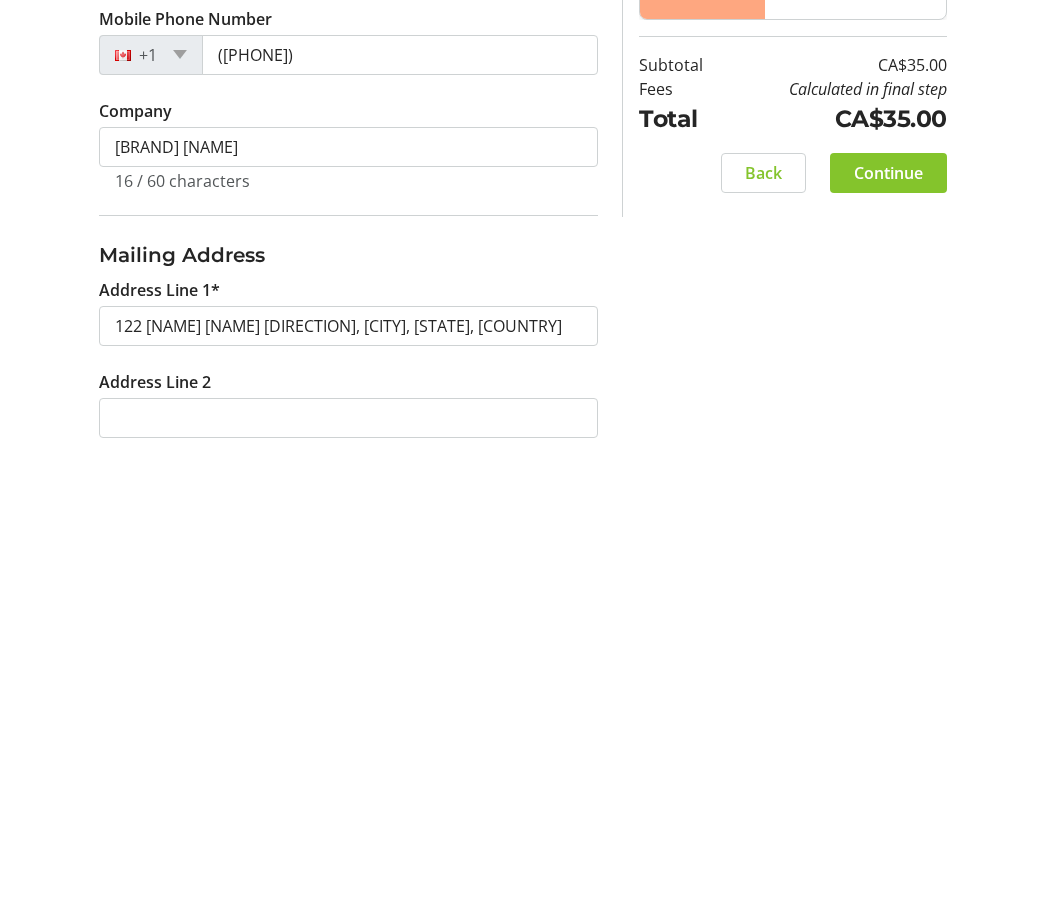 type on "[NAME] [NAME] [DIRECTION]" 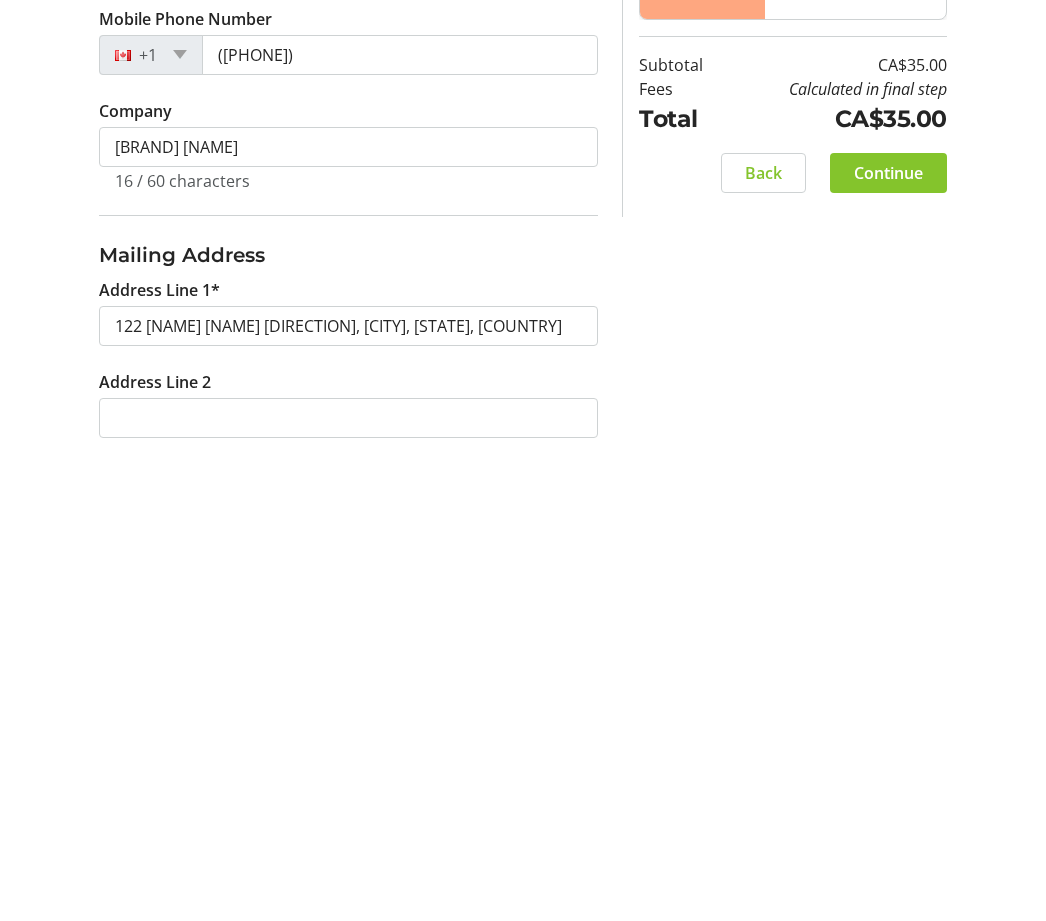 type on "Calgary" 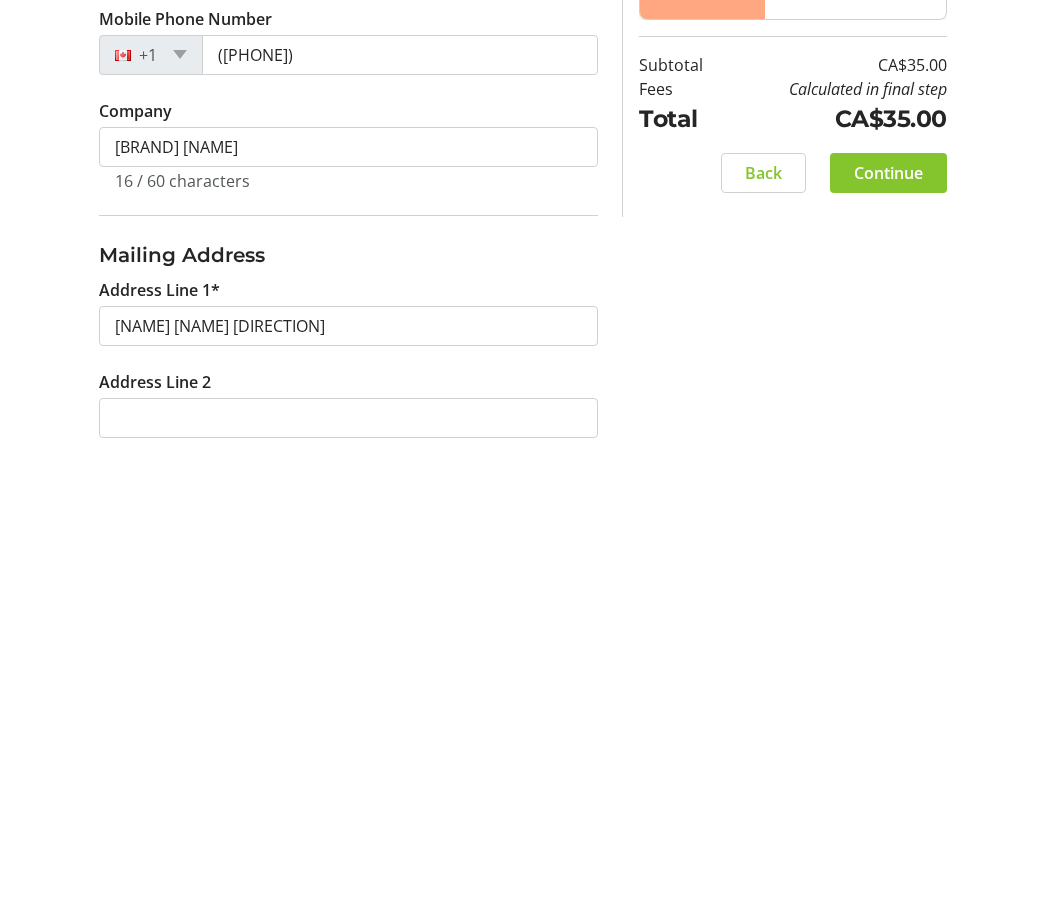 scroll, scrollTop: 668, scrollLeft: 0, axis: vertical 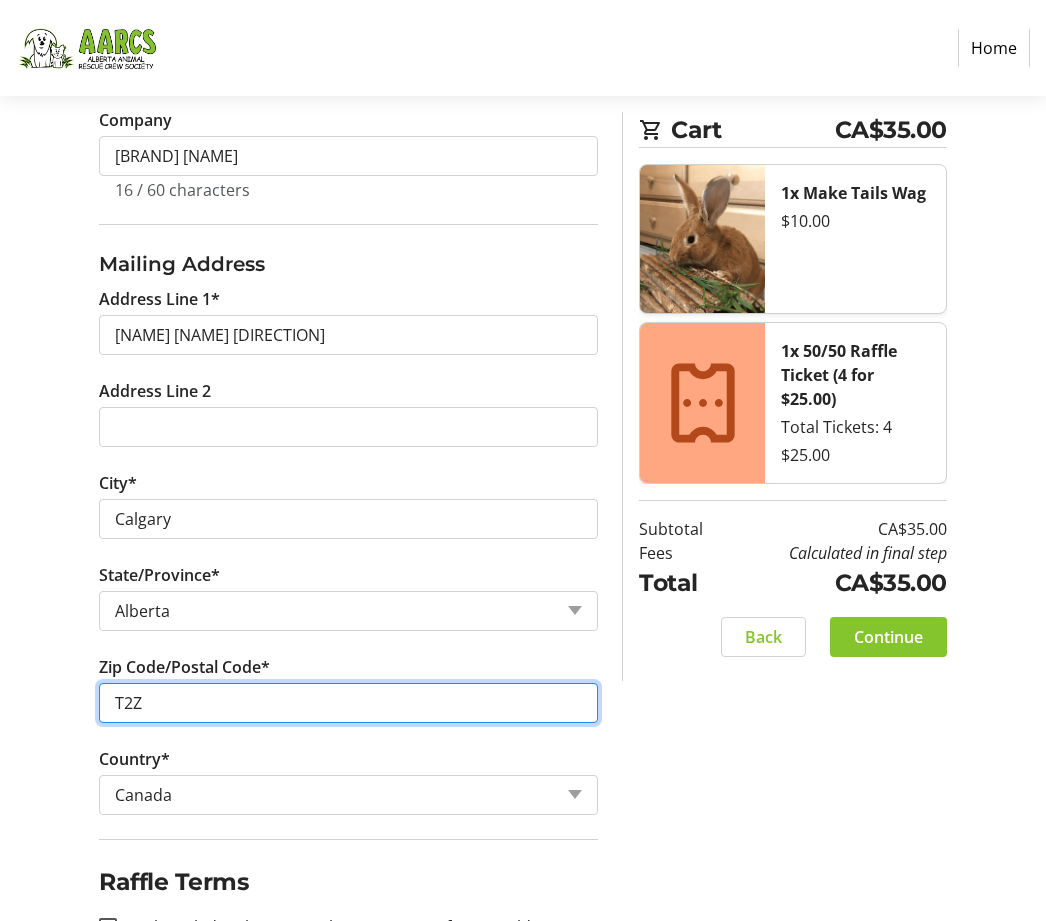 click on "T2Z" at bounding box center (348, 703) 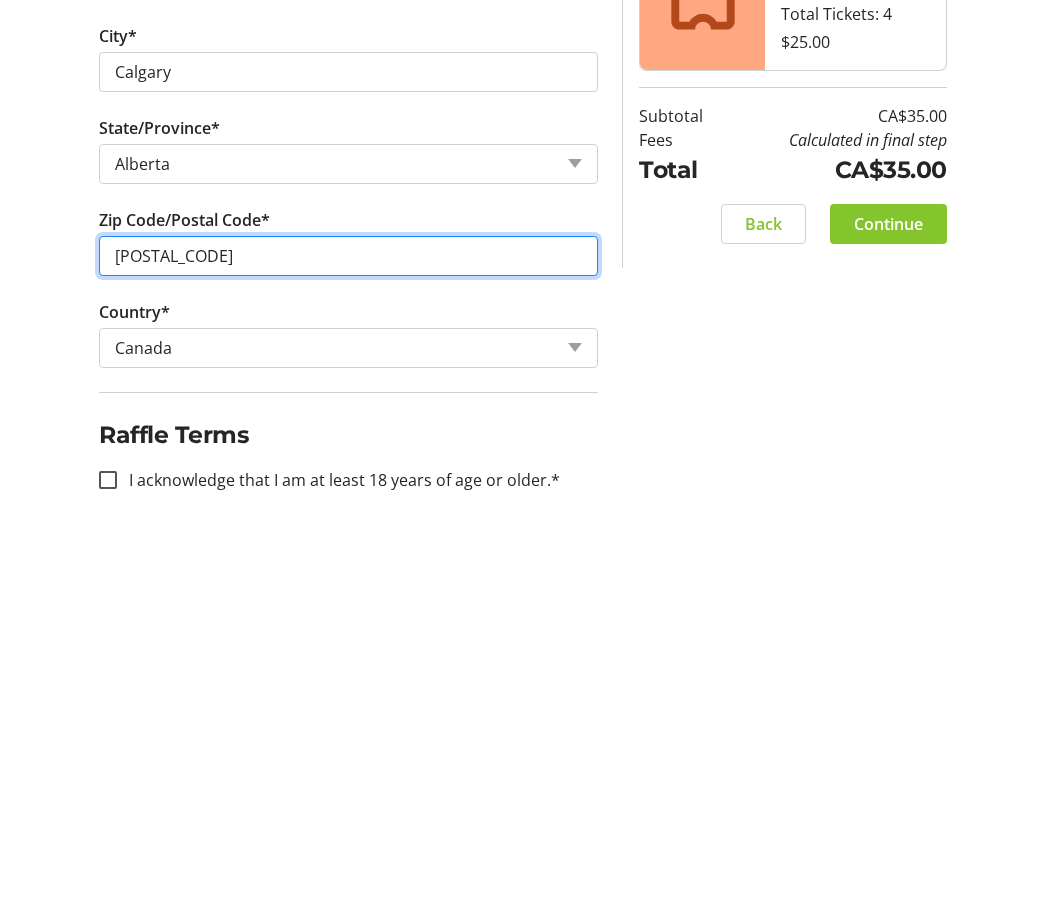 scroll, scrollTop: 732, scrollLeft: 0, axis: vertical 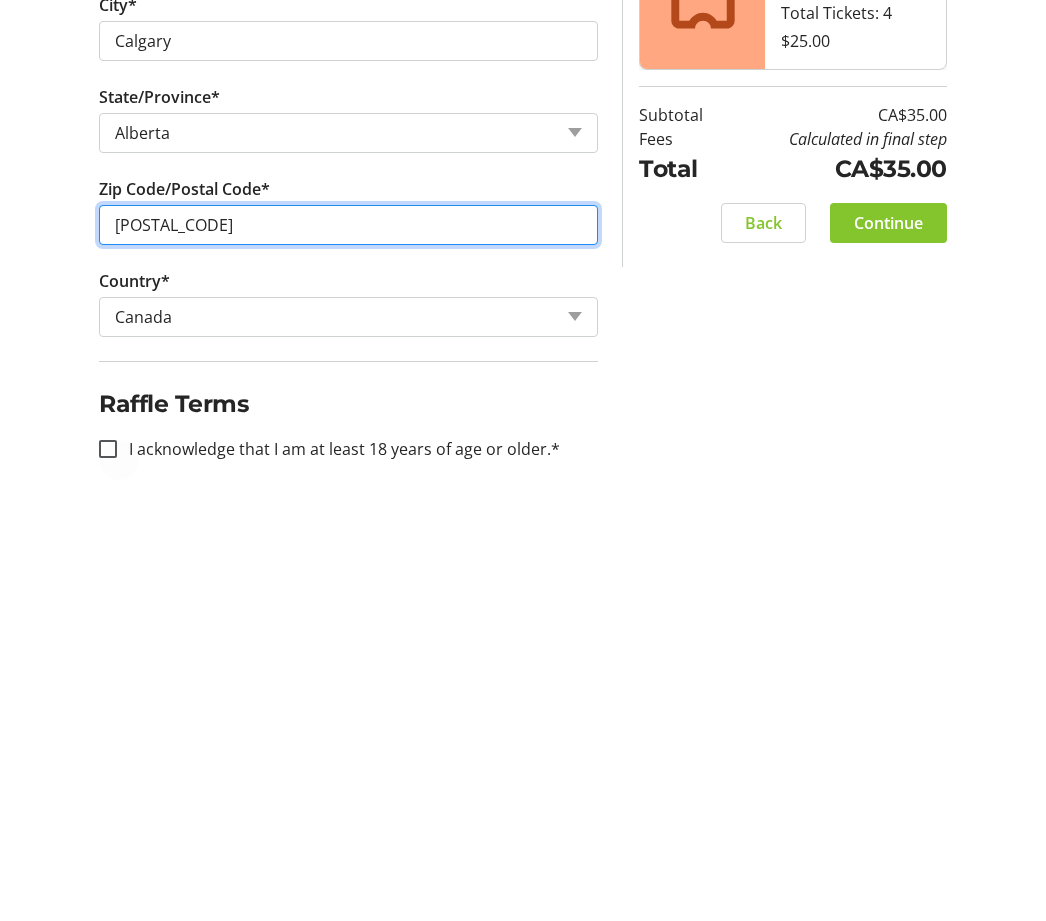 type on "[POSTAL_CODE]" 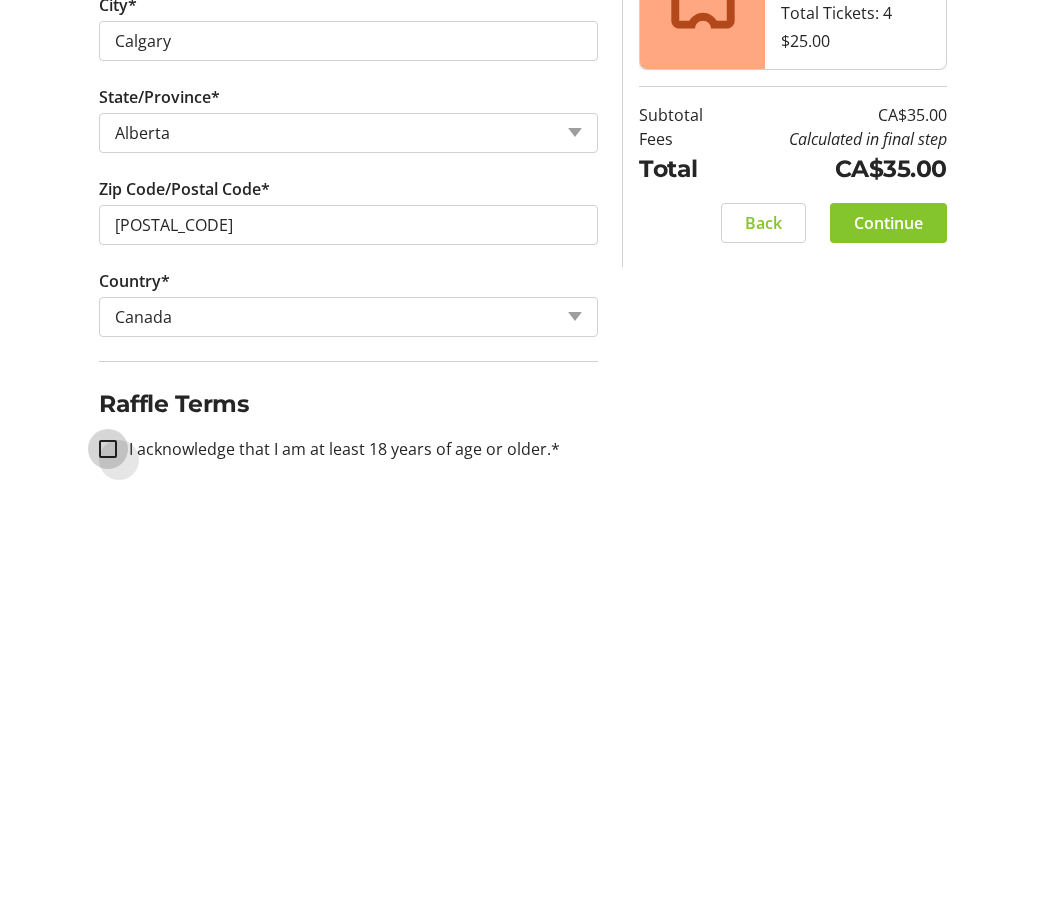 click on "I acknowledge that I am at least 18 years of age or older.*" at bounding box center [108, 863] 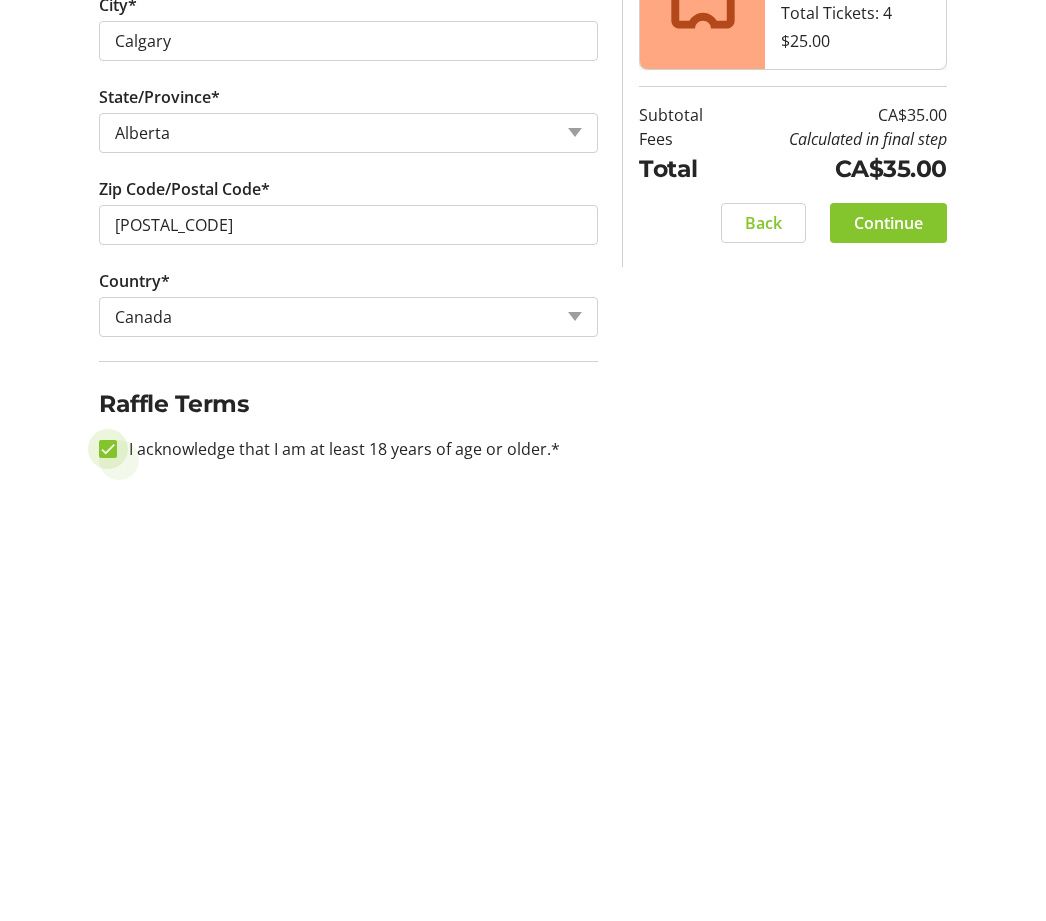 checkbox on "true" 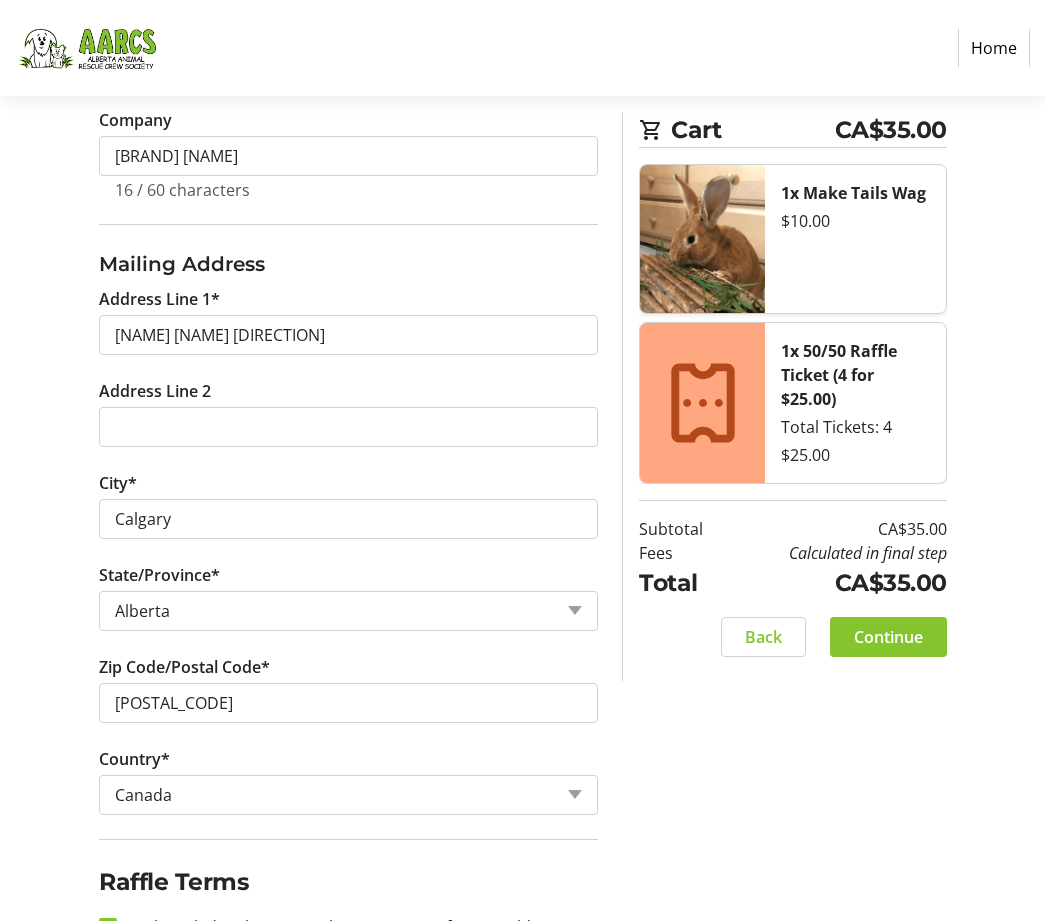 click on "Continue" 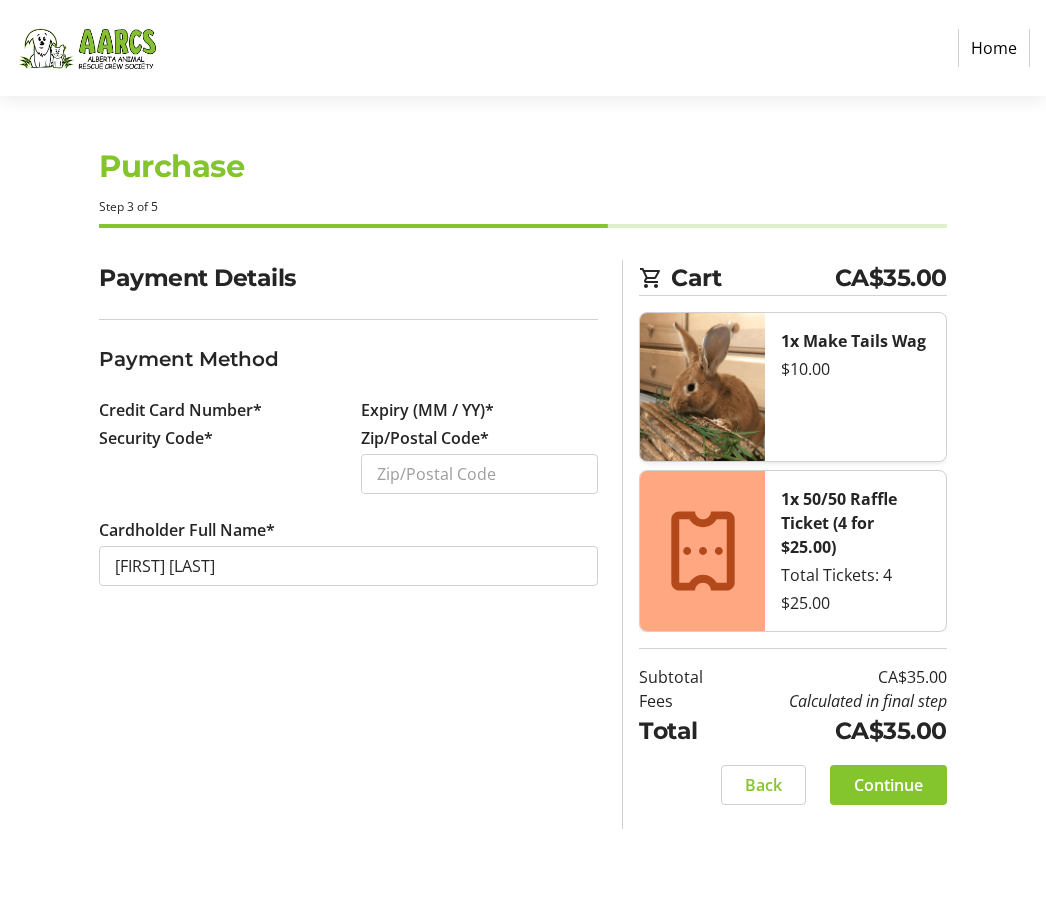 scroll, scrollTop: 0, scrollLeft: 0, axis: both 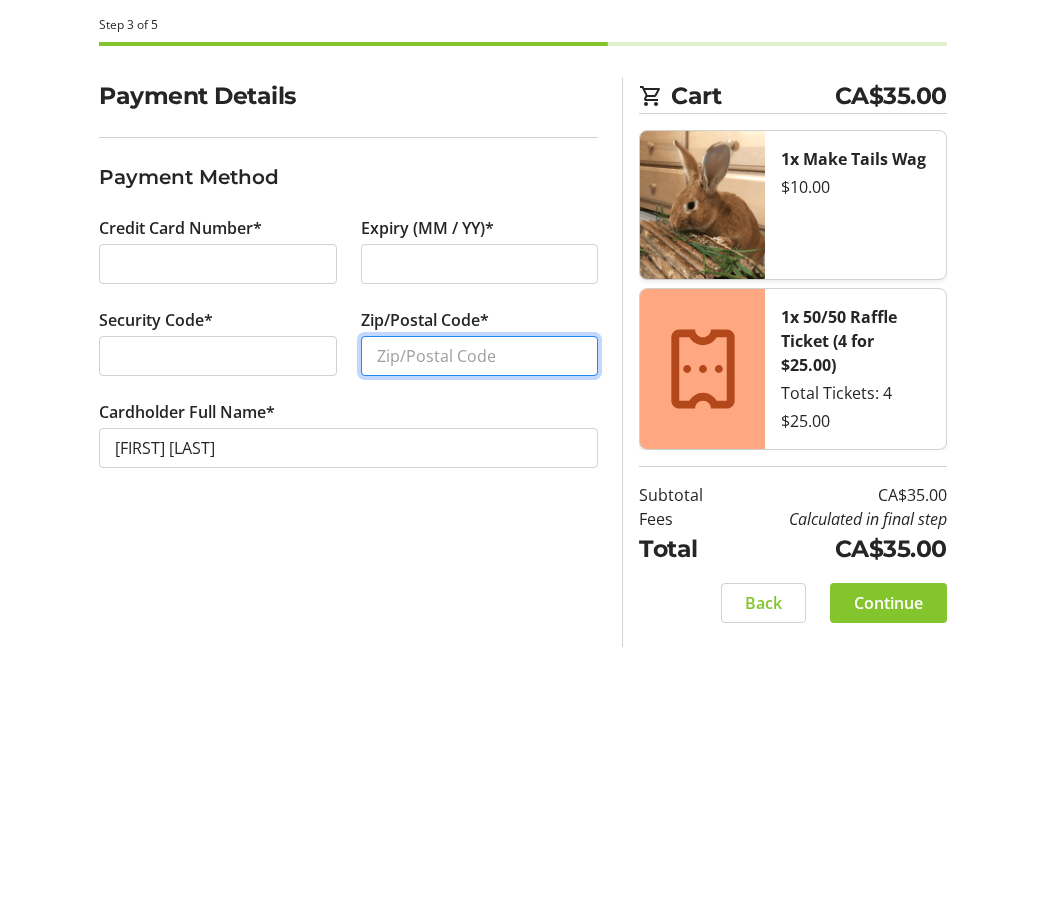 click on "Zip/Postal Code*" at bounding box center [480, 538] 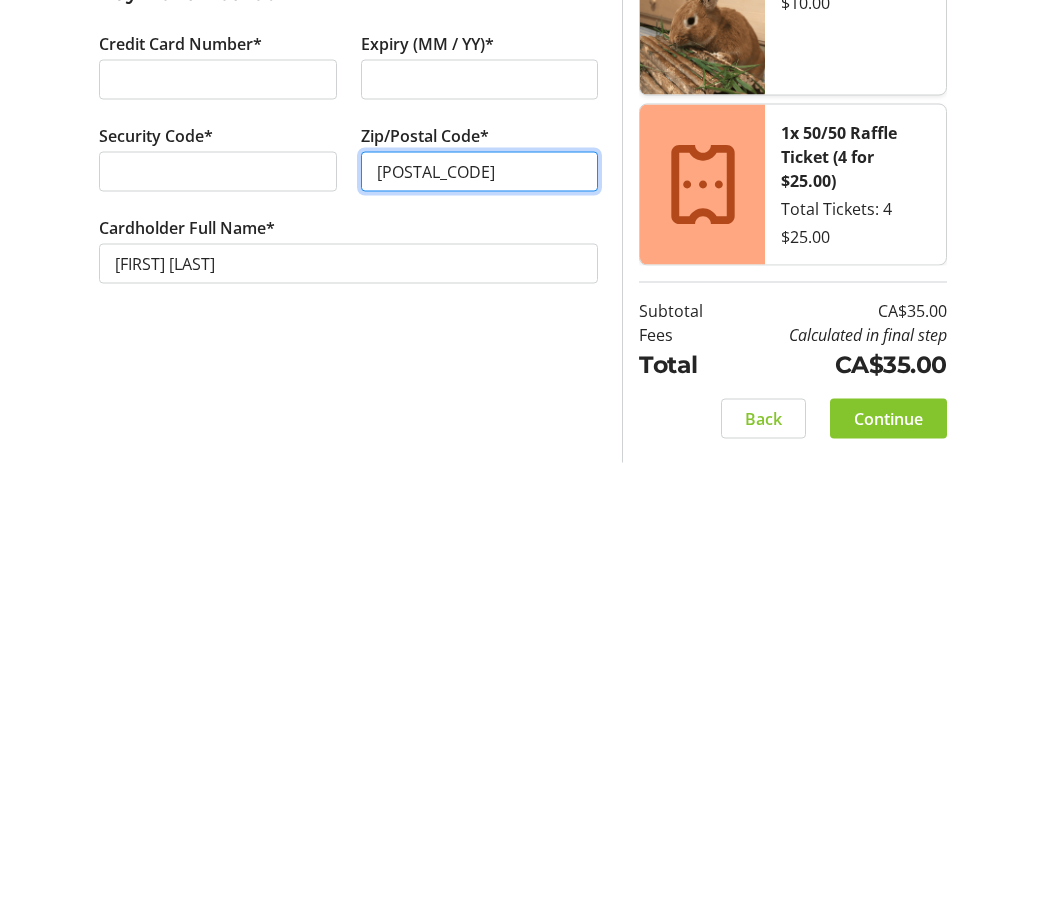 type on "[POSTAL_CODE]" 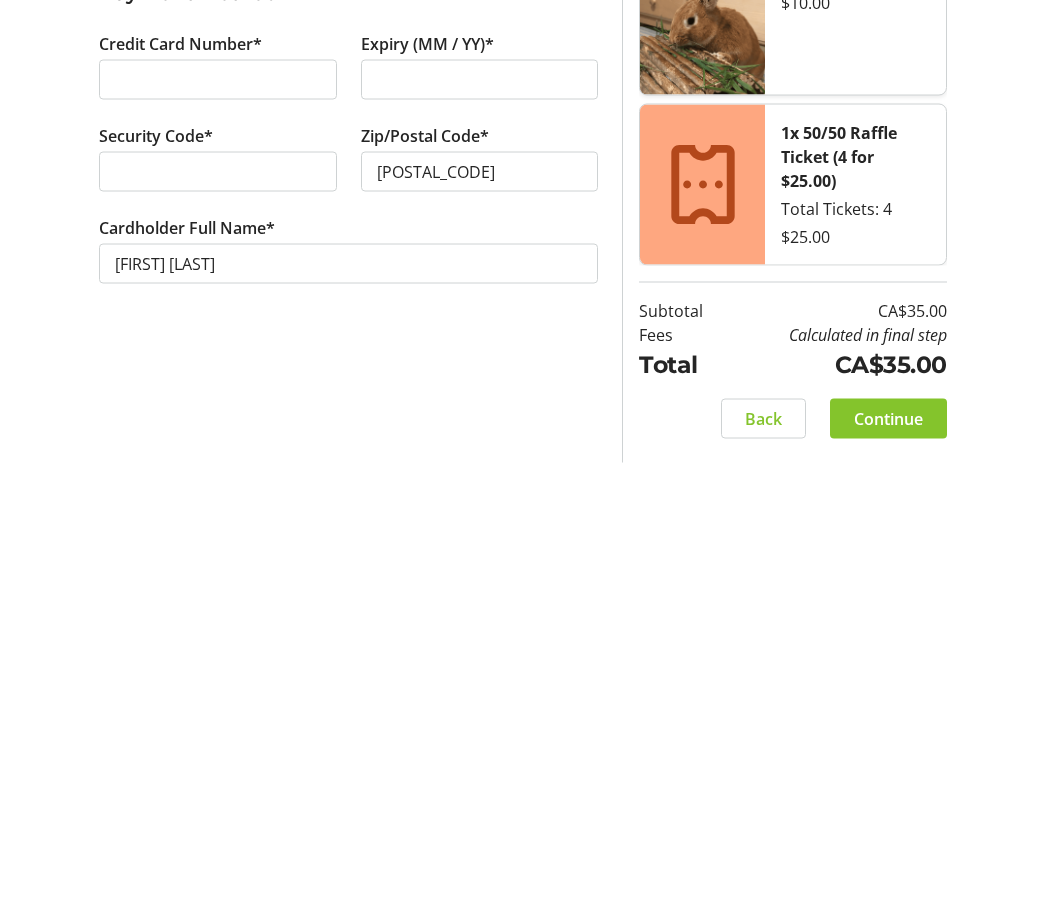 click on "Continue" 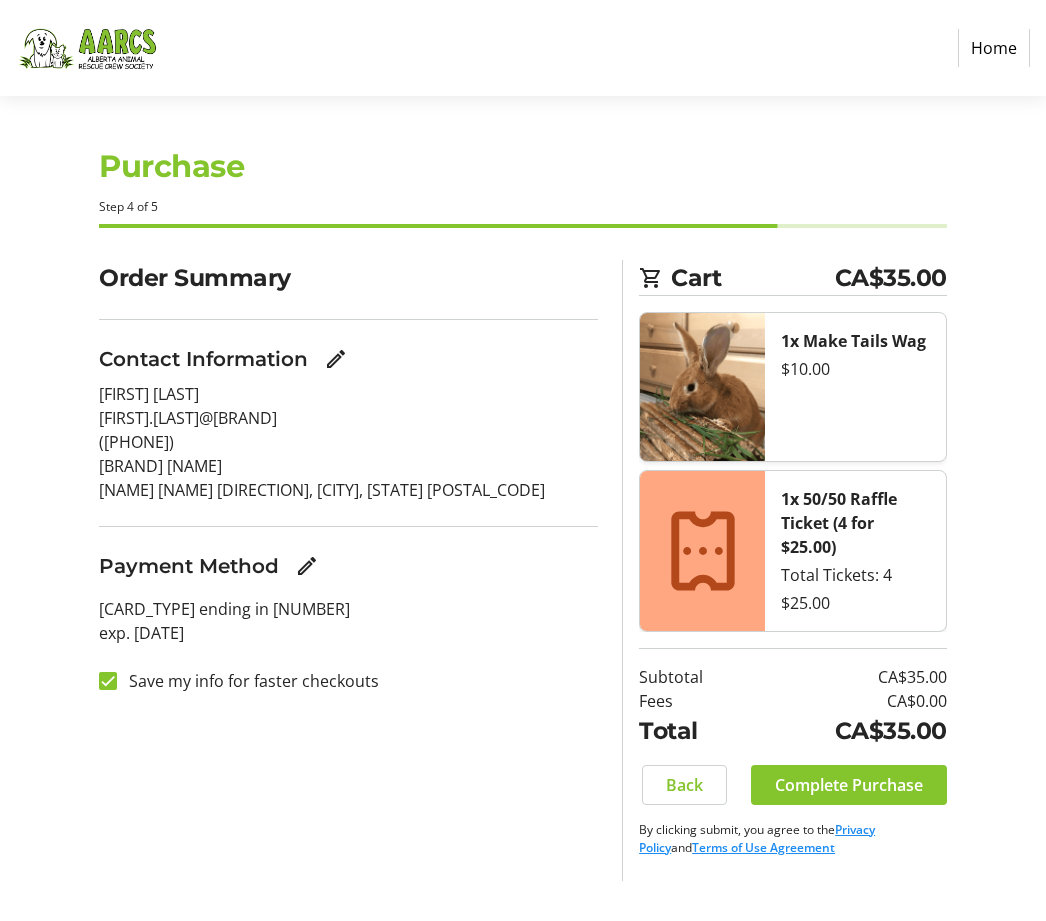 click on "Complete Purchase" 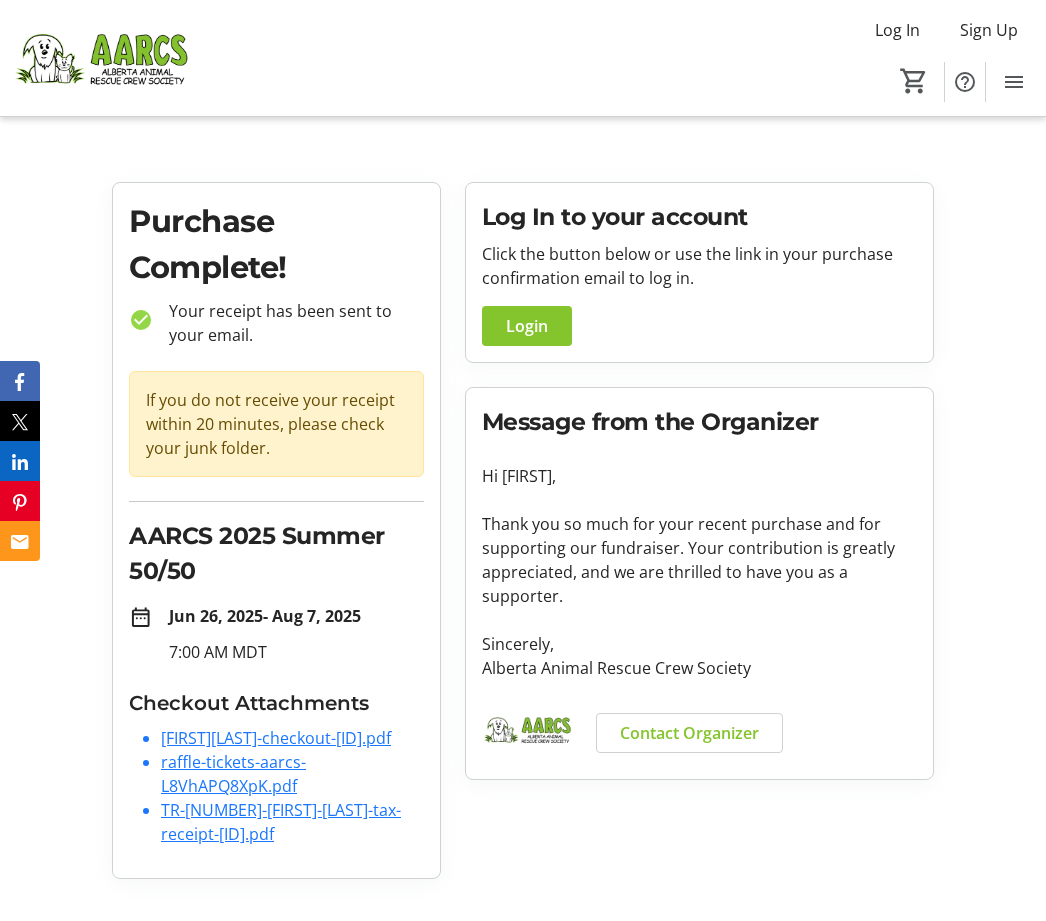 scroll, scrollTop: 44, scrollLeft: 0, axis: vertical 